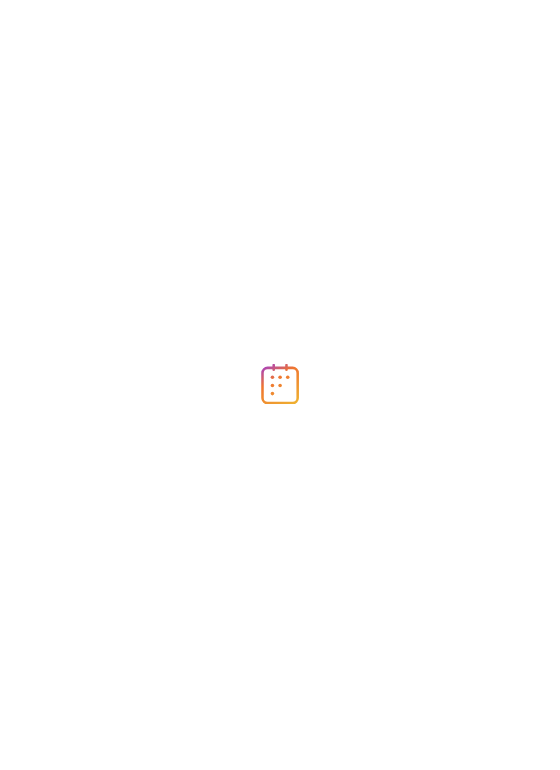 scroll, scrollTop: 0, scrollLeft: 0, axis: both 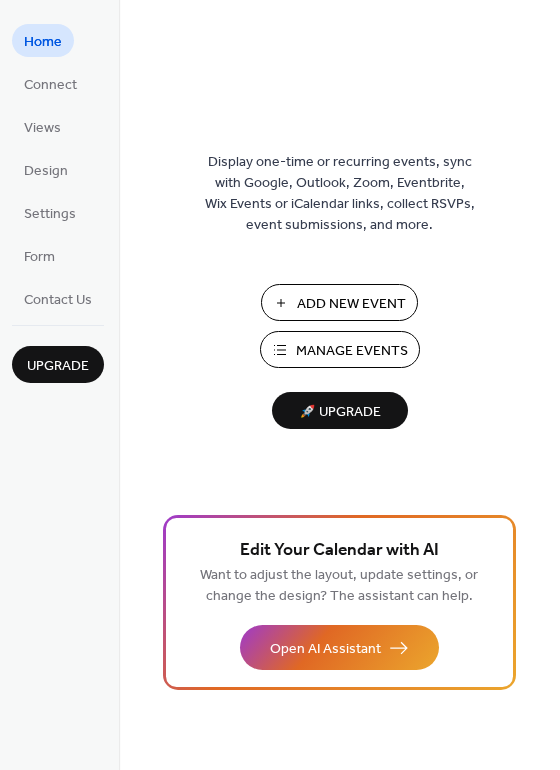 click on "Add New Event" at bounding box center (351, 304) 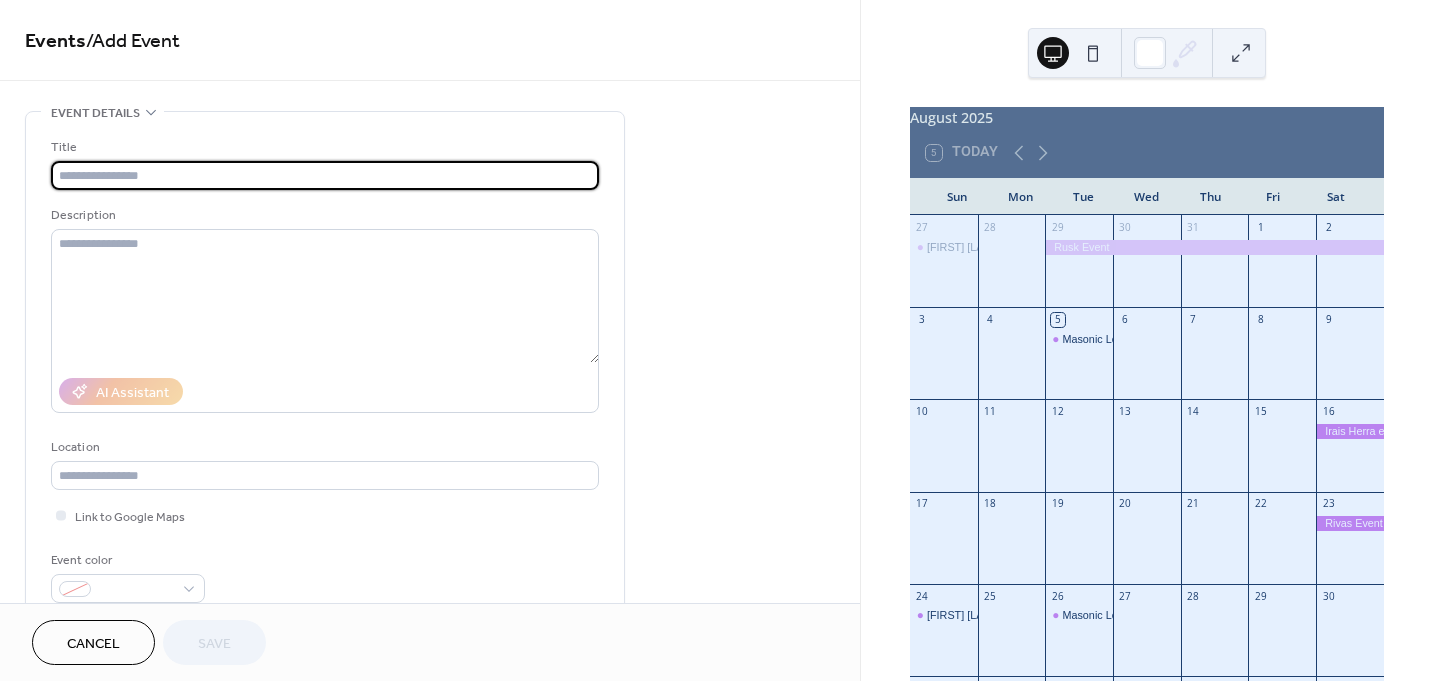 scroll, scrollTop: 0, scrollLeft: 0, axis: both 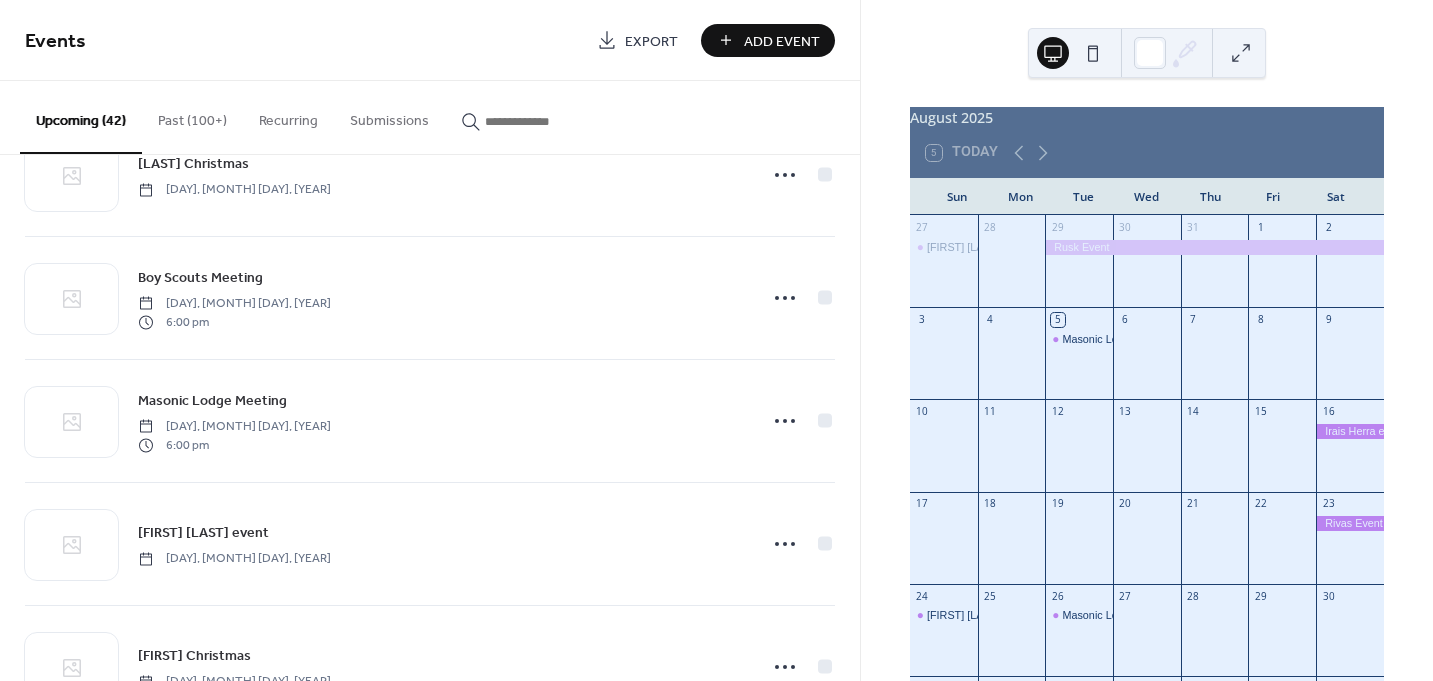 click on "Add Event" at bounding box center [782, 41] 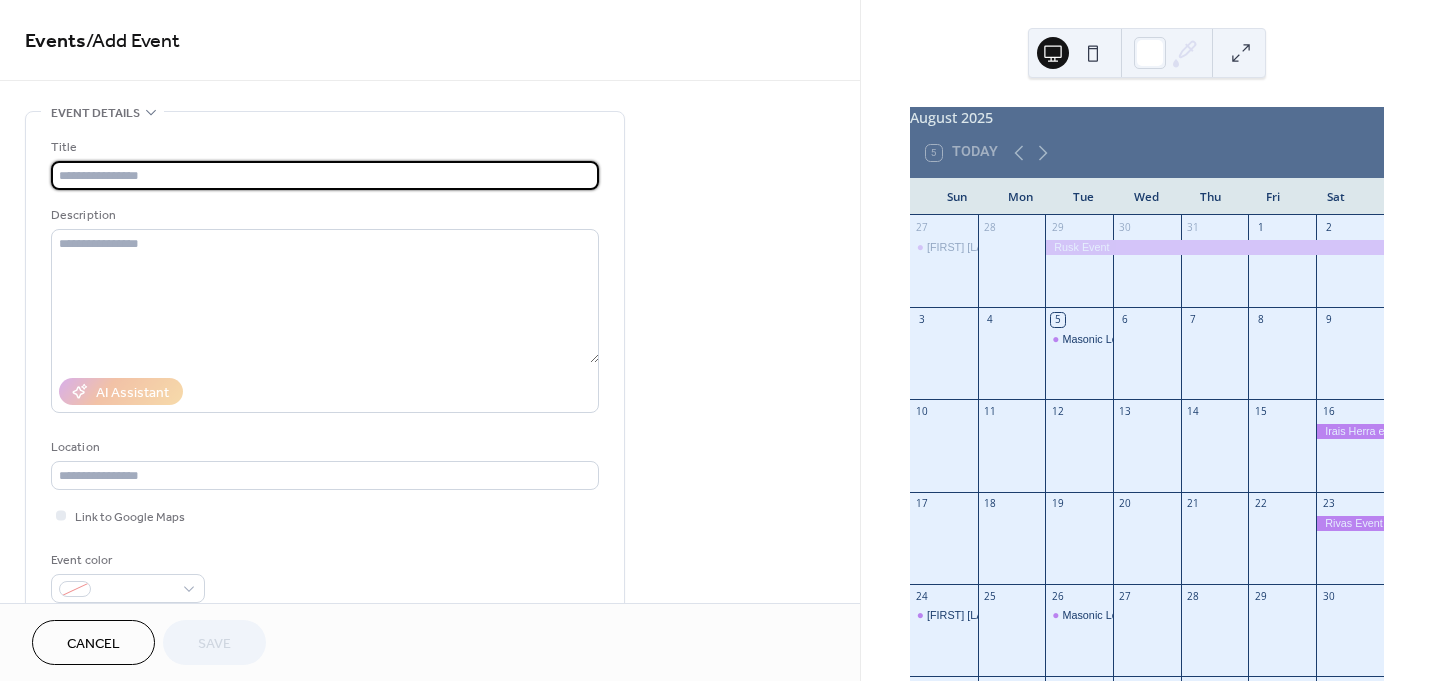 click at bounding box center (325, 175) 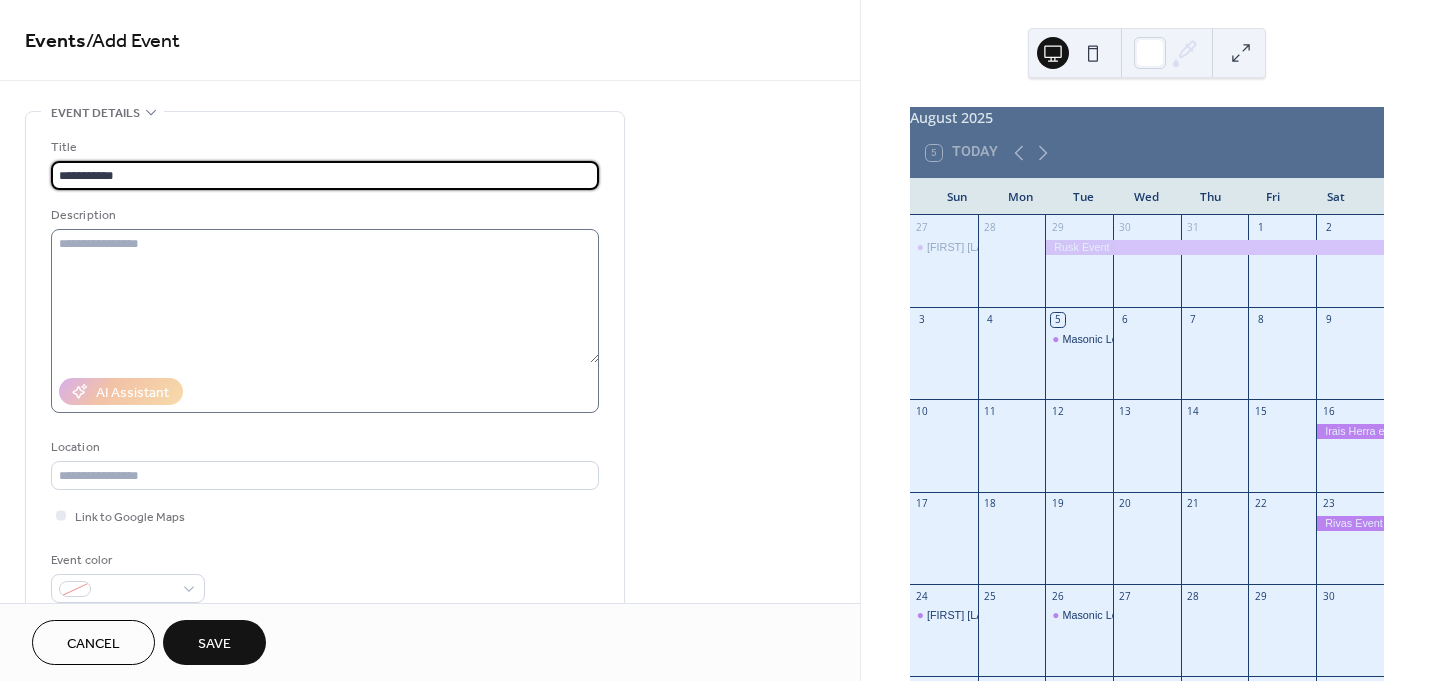 type on "**********" 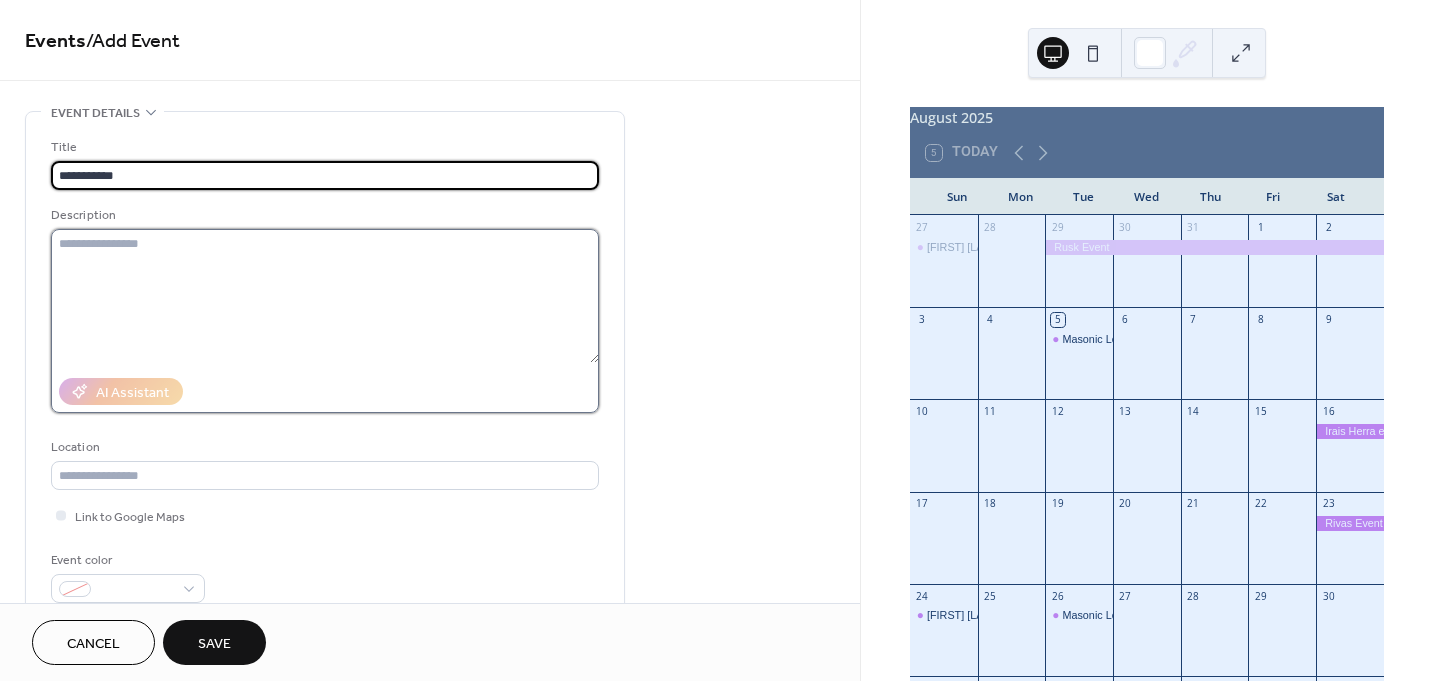 click at bounding box center (325, 296) 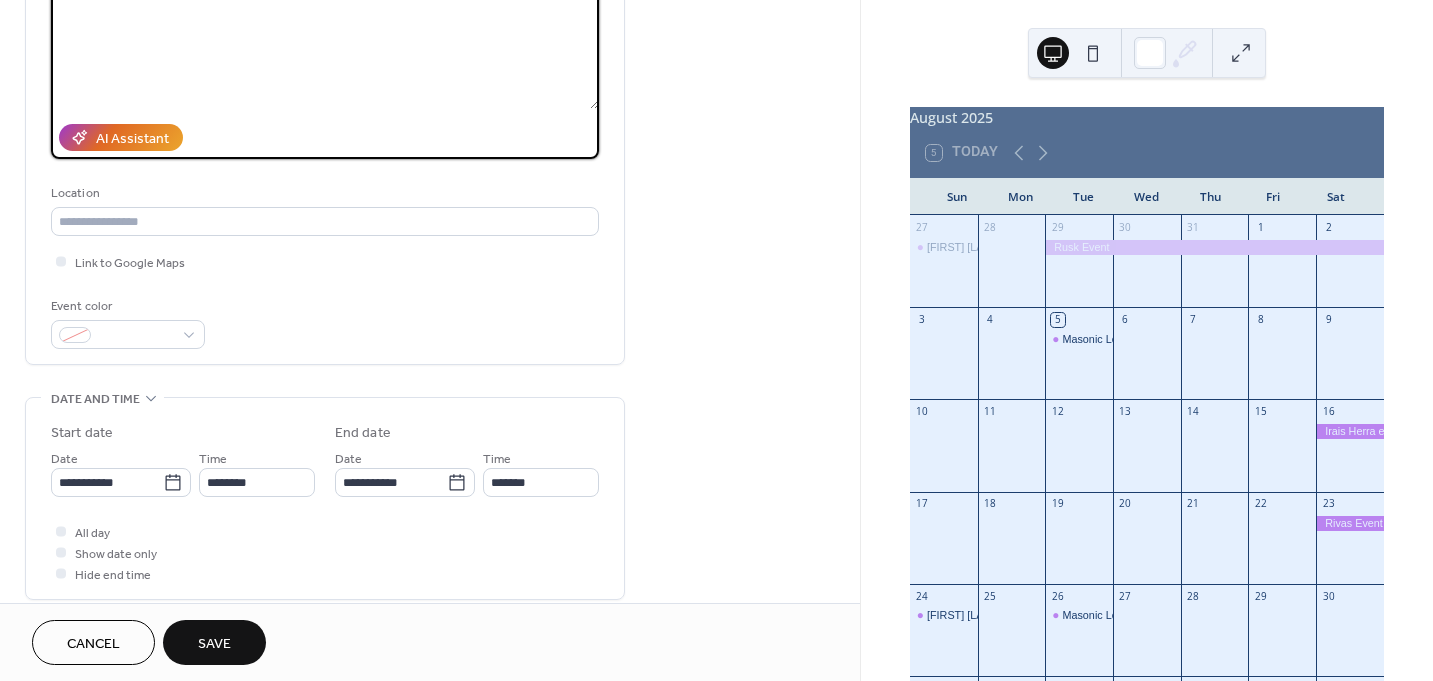 scroll, scrollTop: 300, scrollLeft: 0, axis: vertical 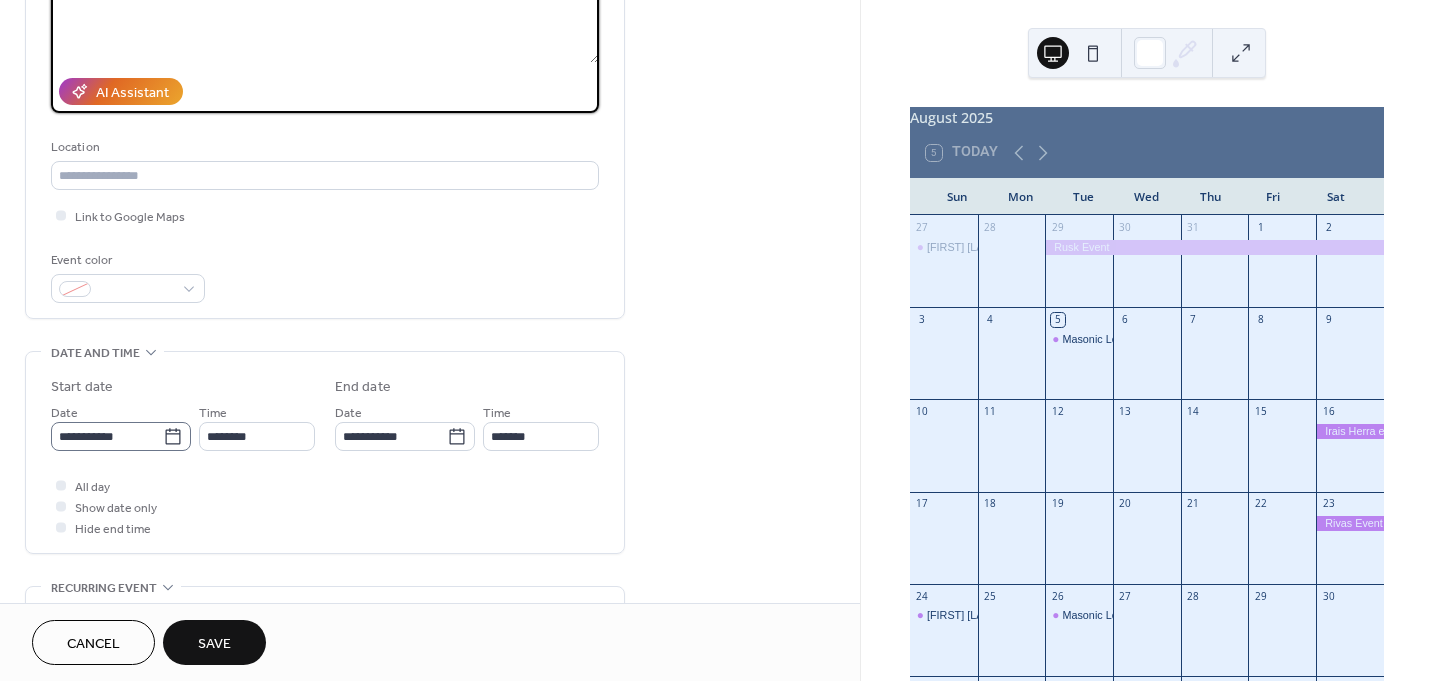 type on "**********" 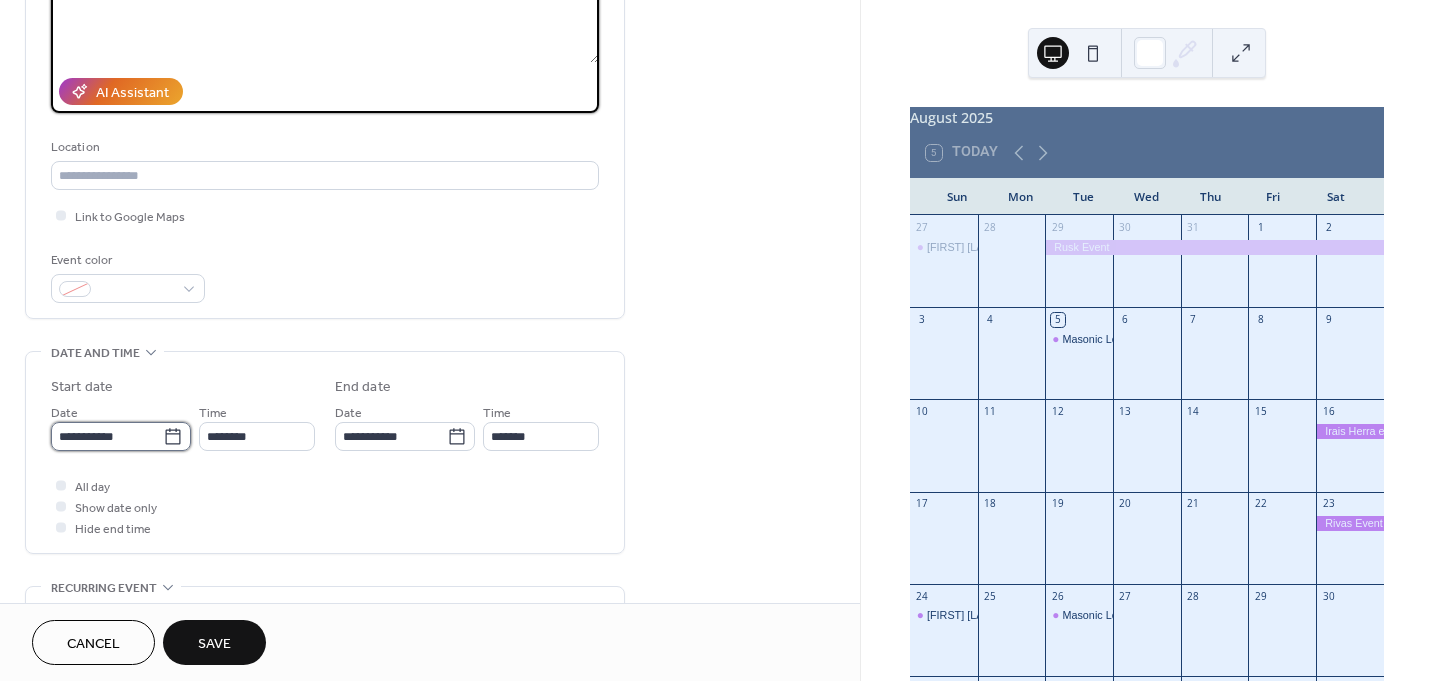 click on "**********" at bounding box center [107, 436] 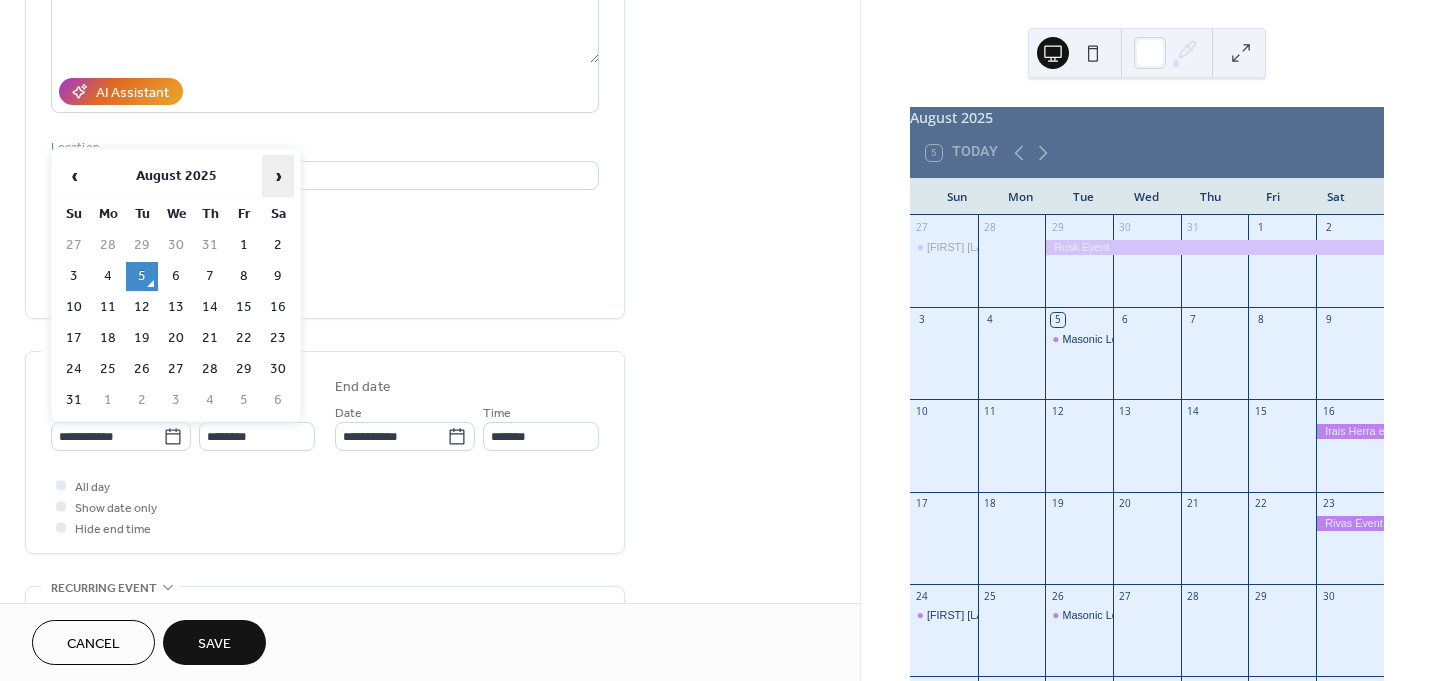 click on "›" at bounding box center [278, 176] 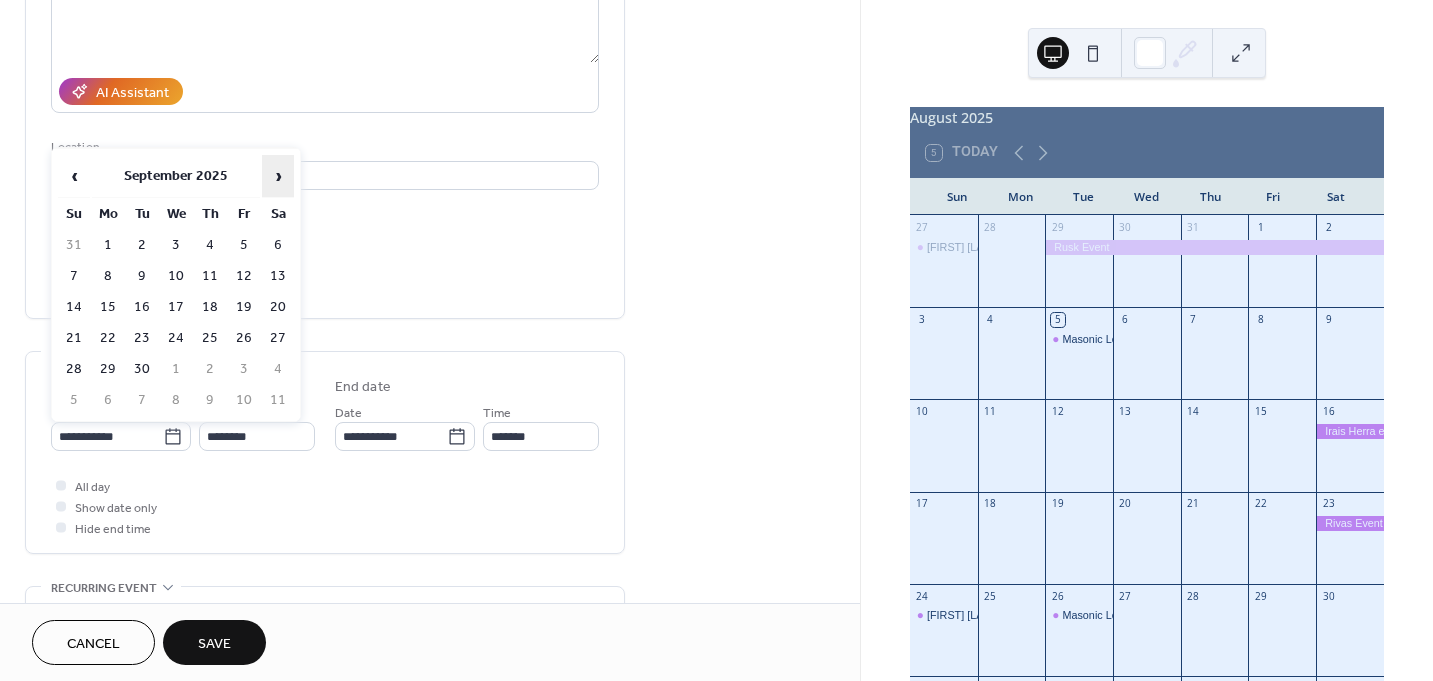 click on "›" at bounding box center [278, 176] 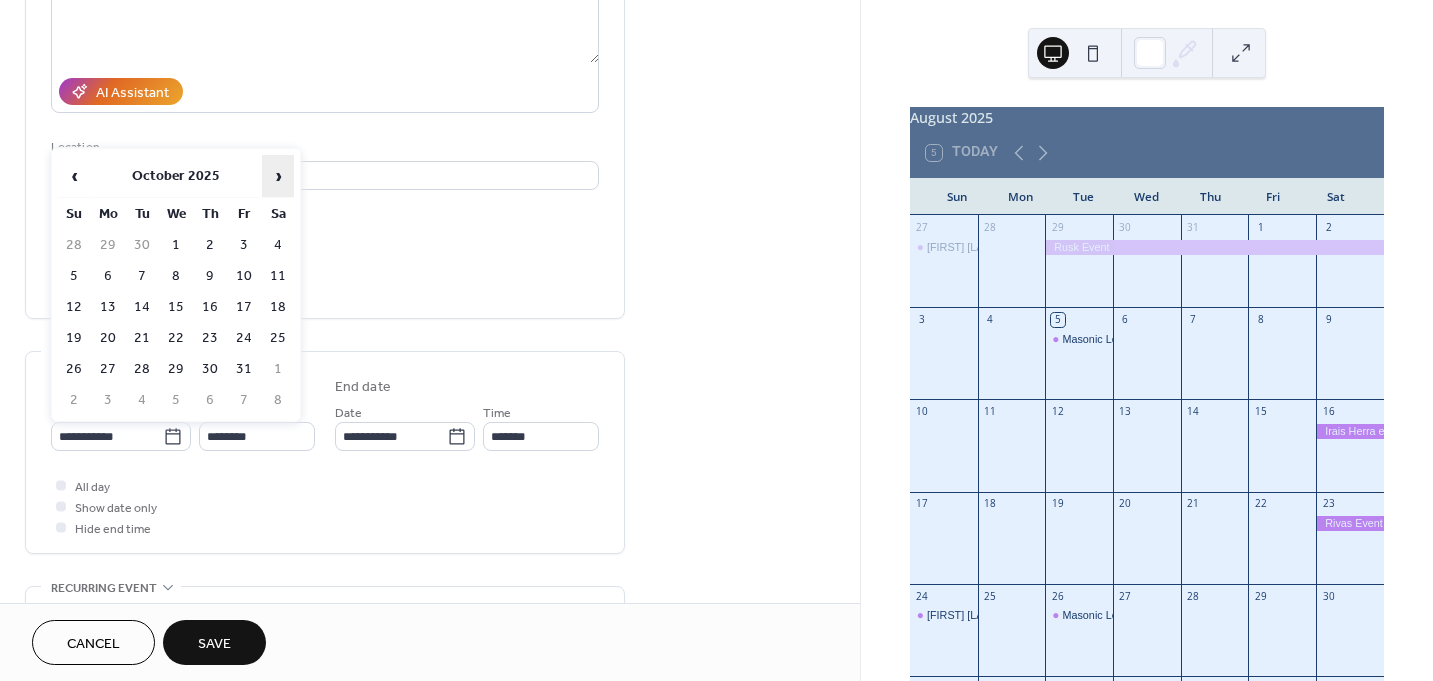 click on "›" at bounding box center (278, 176) 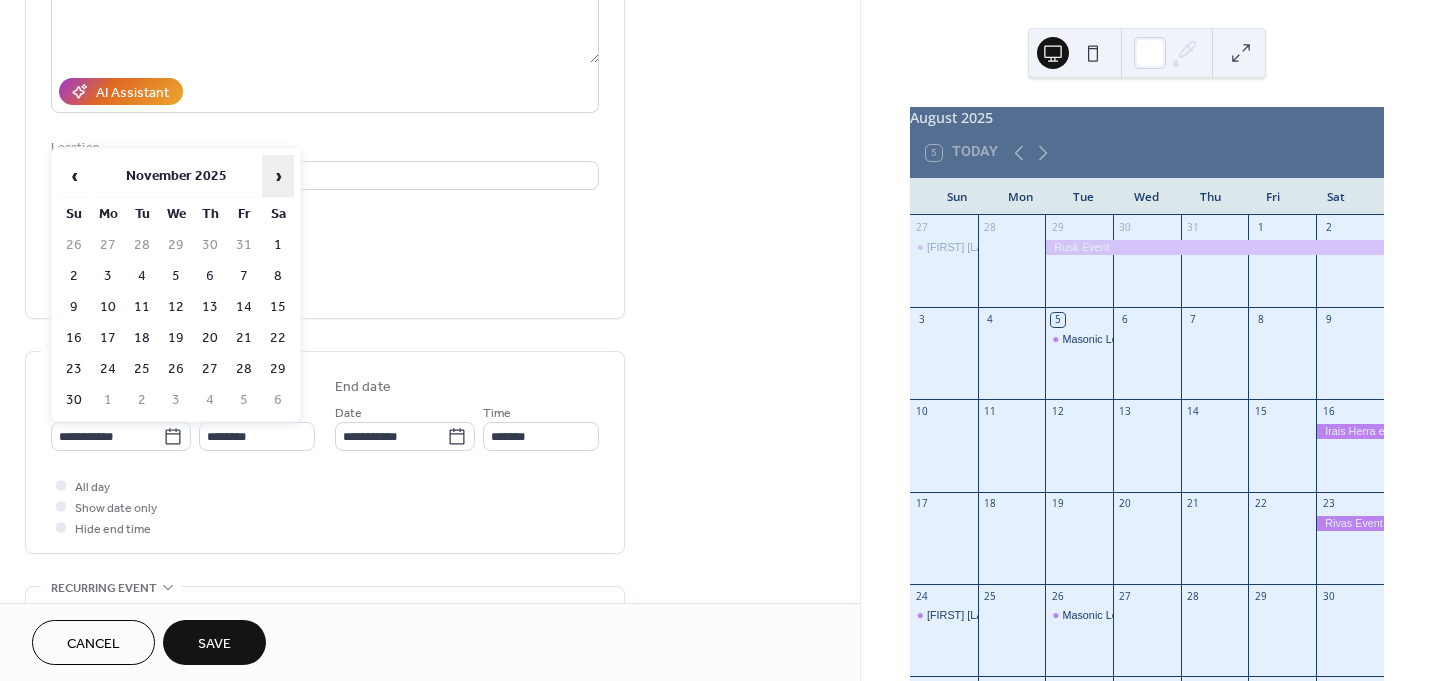click on "›" at bounding box center (278, 176) 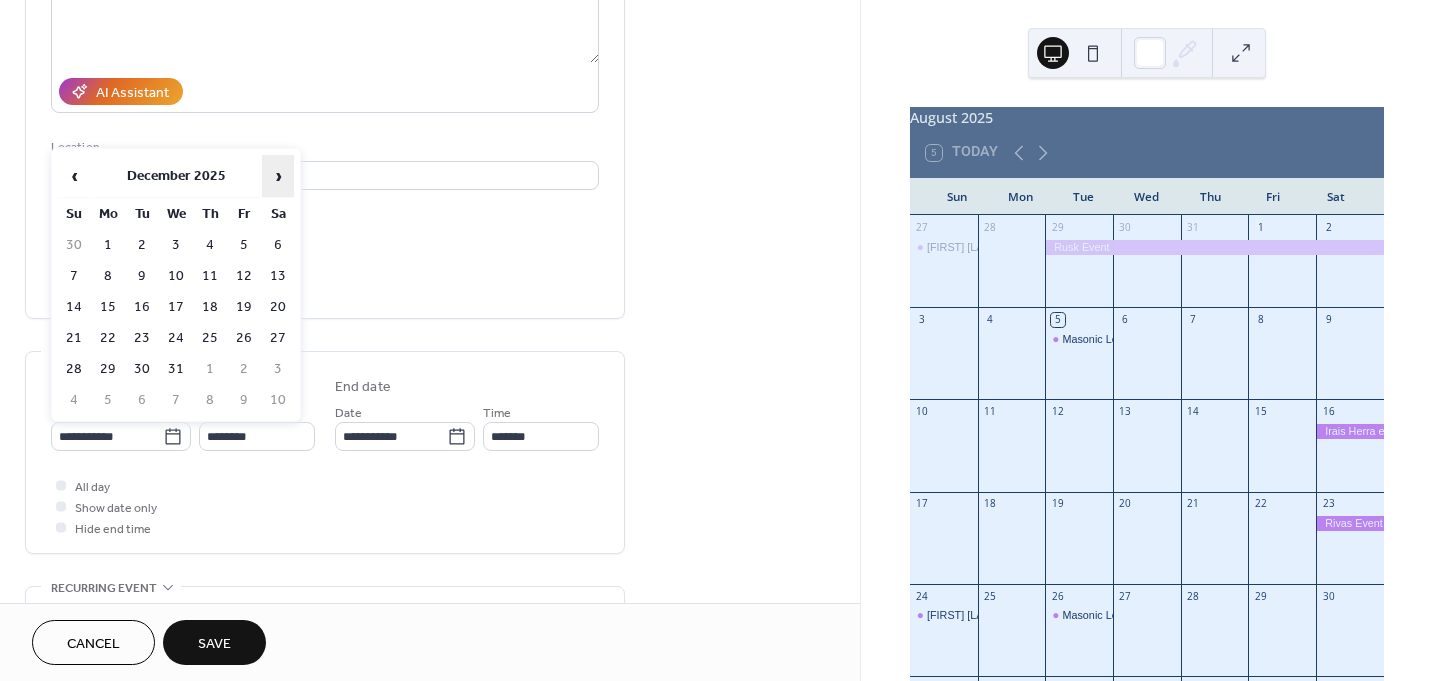 click on "›" at bounding box center (278, 176) 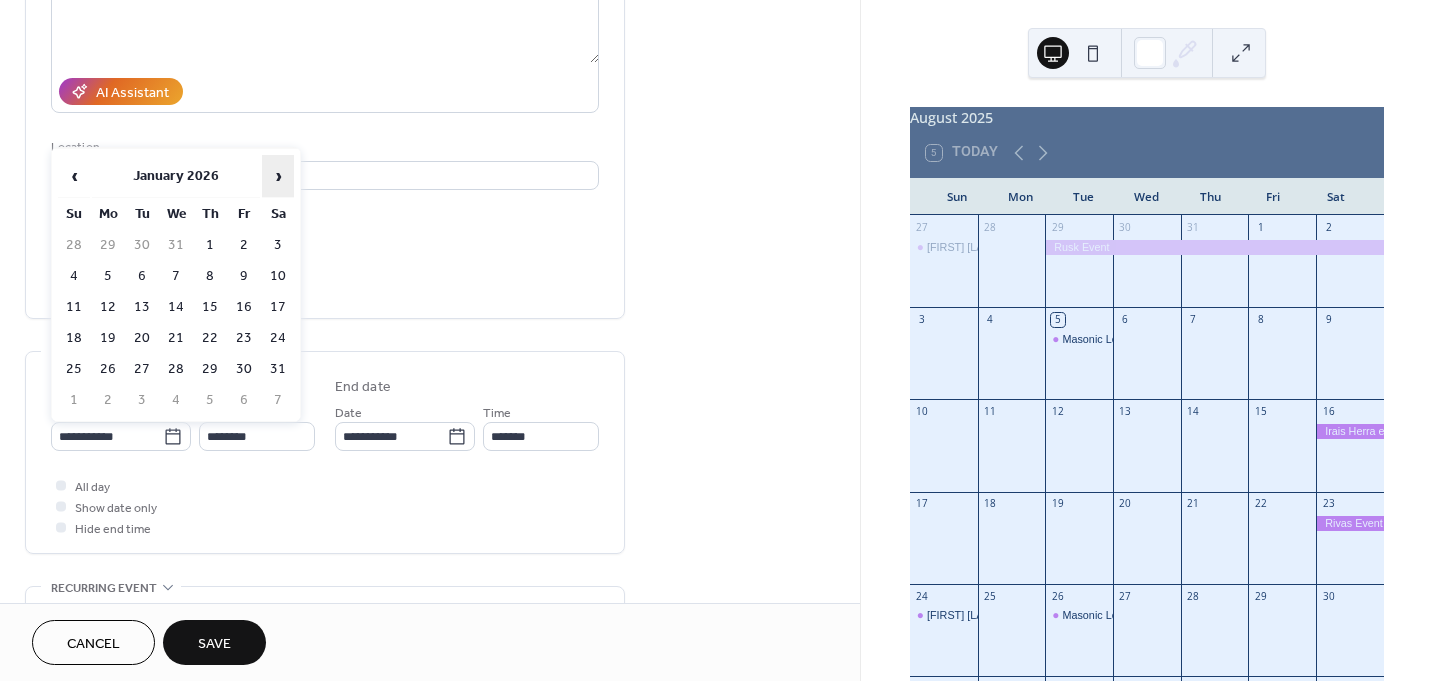 click on "›" at bounding box center [278, 176] 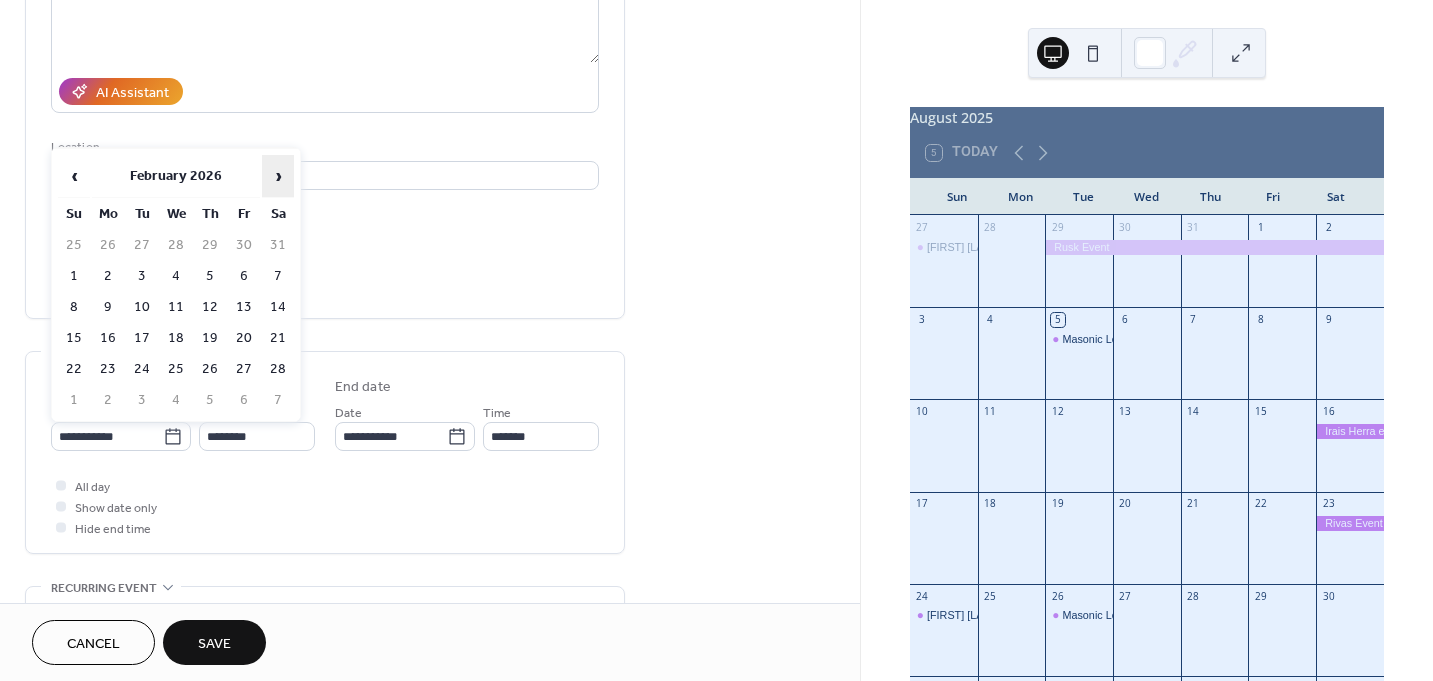 click on "›" at bounding box center [278, 176] 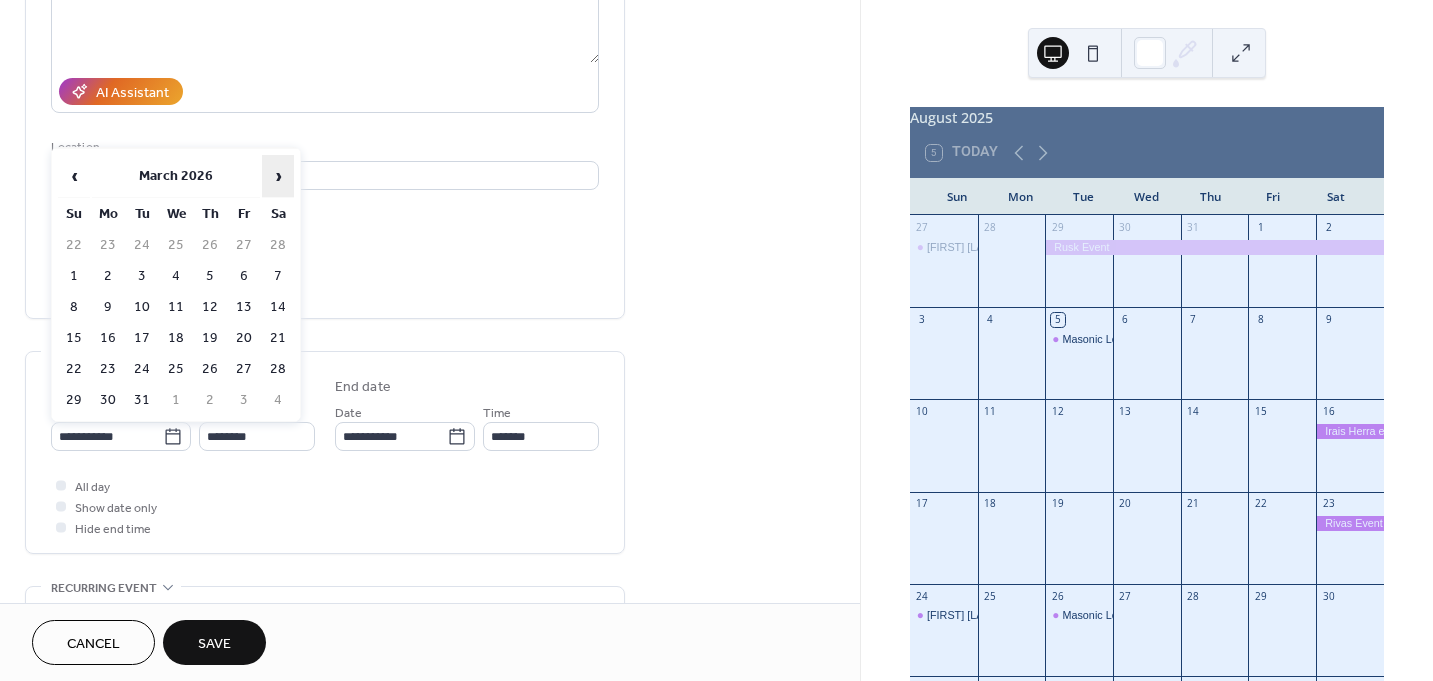 click on "›" at bounding box center [278, 176] 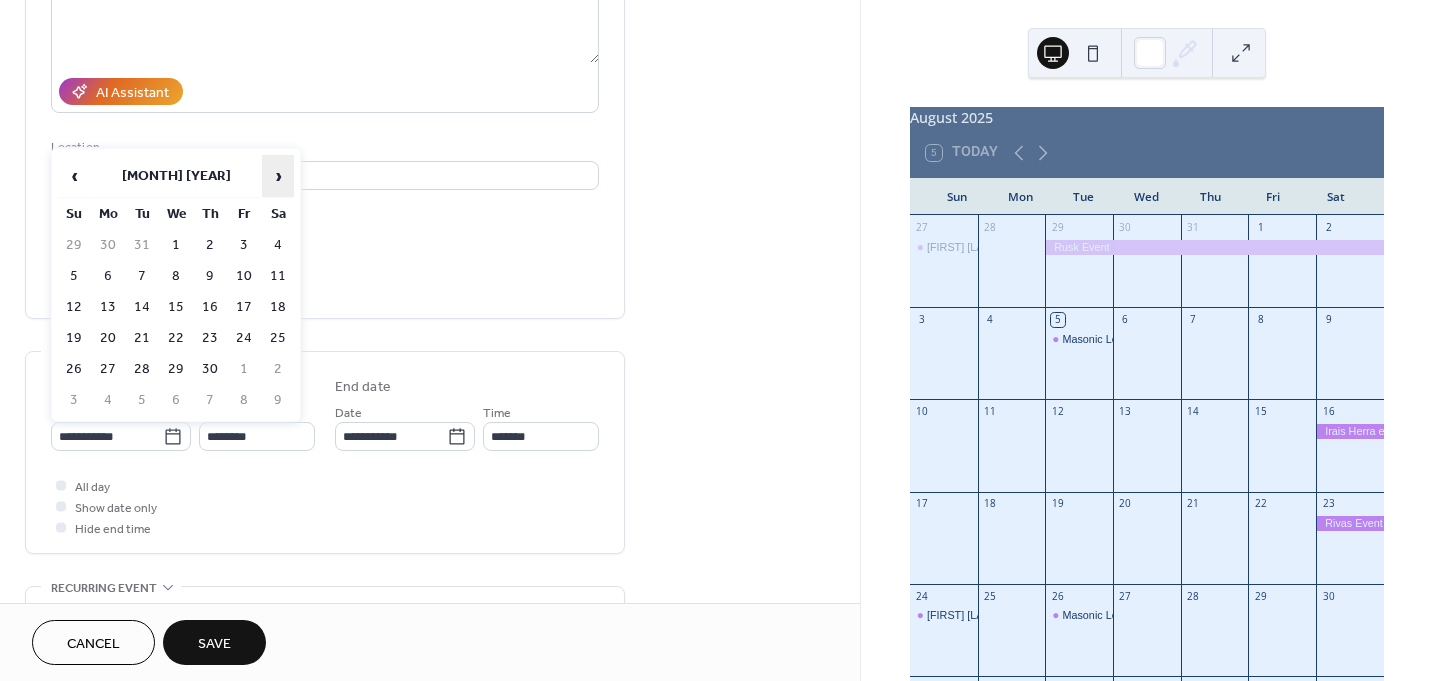 click on "›" at bounding box center [278, 176] 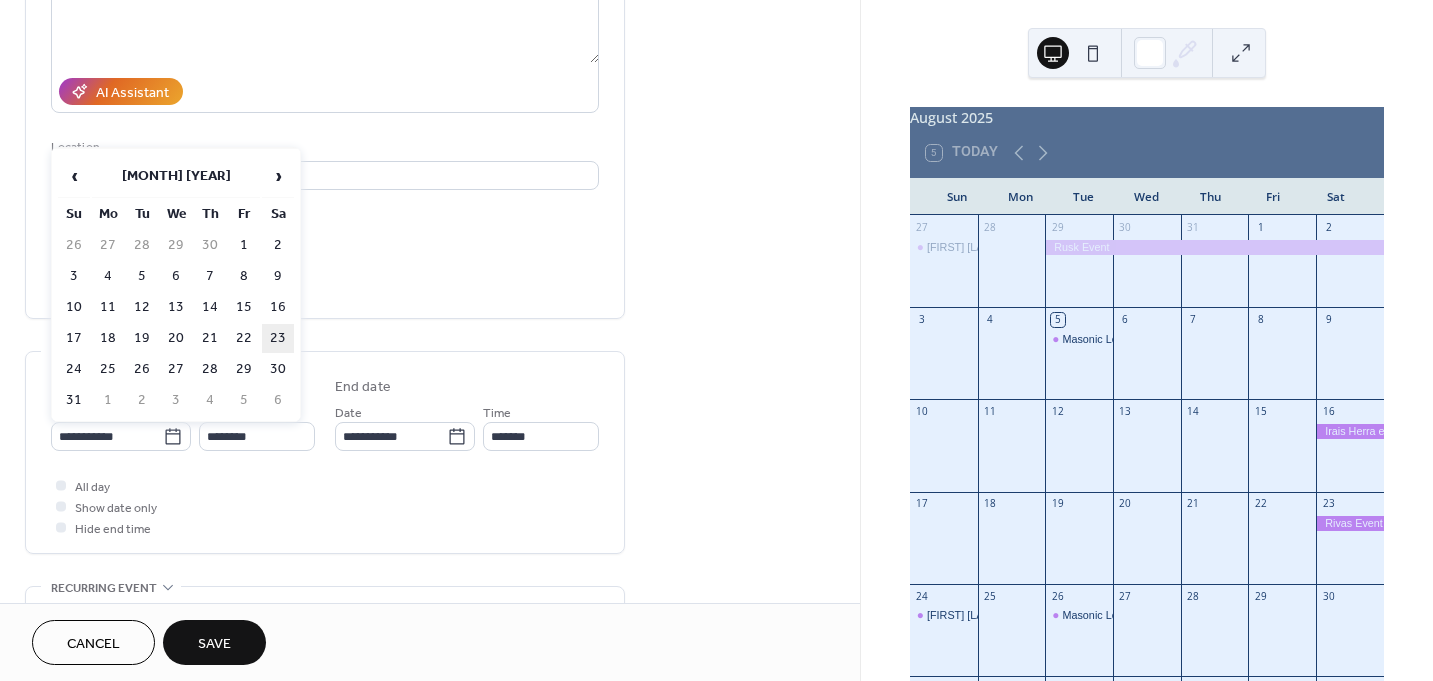 click on "23" at bounding box center (278, 338) 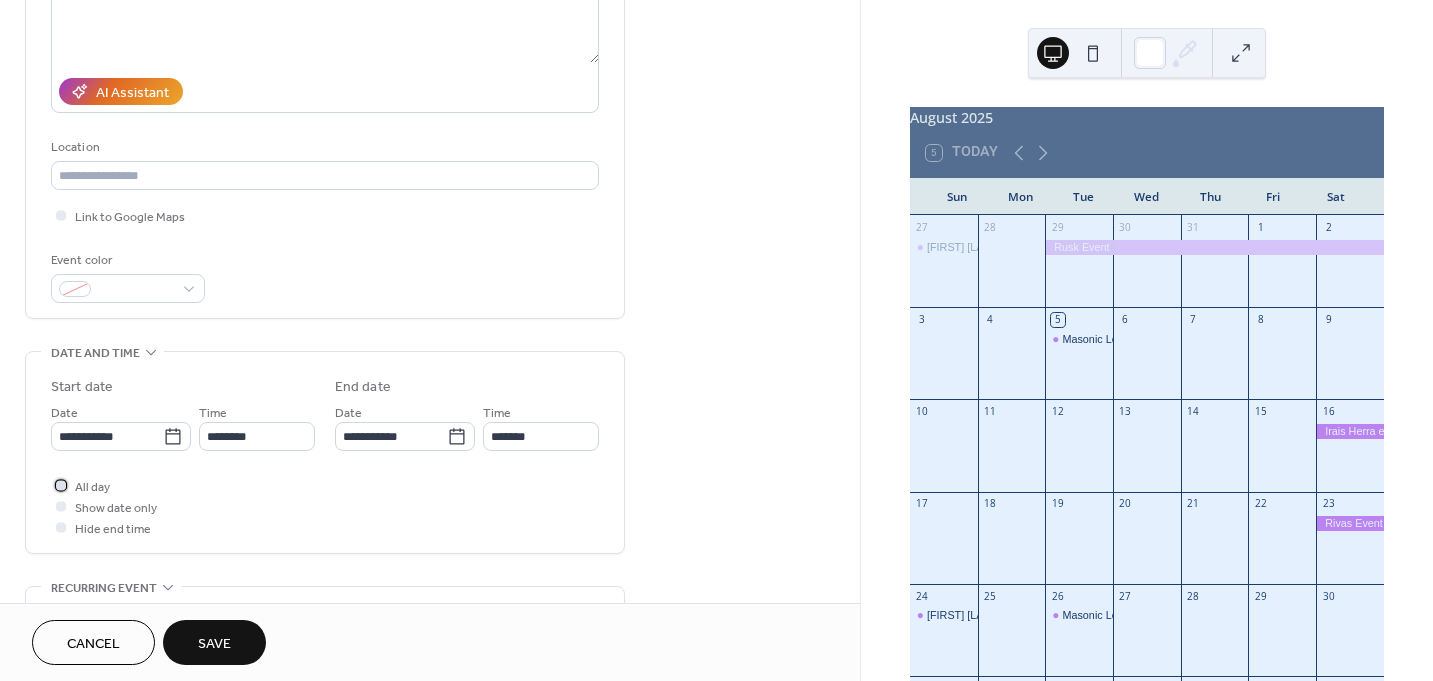 click at bounding box center [61, 485] 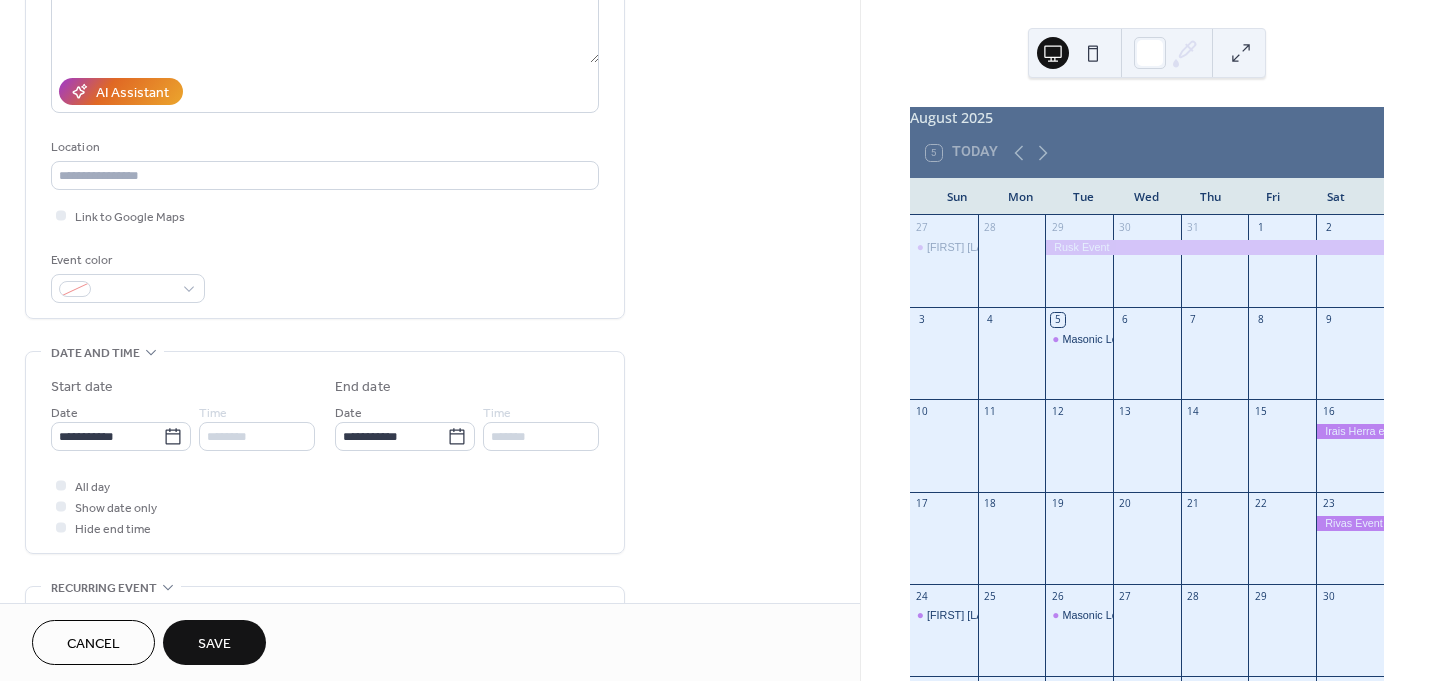 click on "Save" at bounding box center [214, 642] 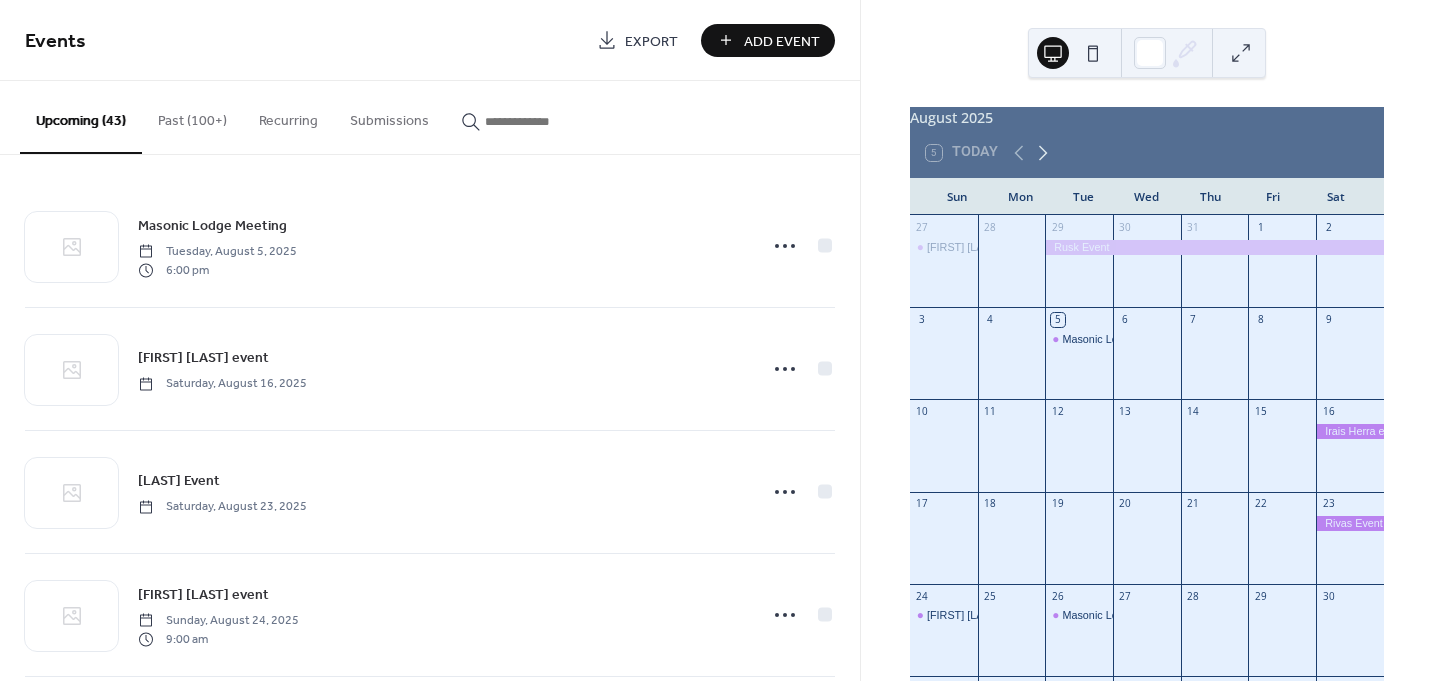 click 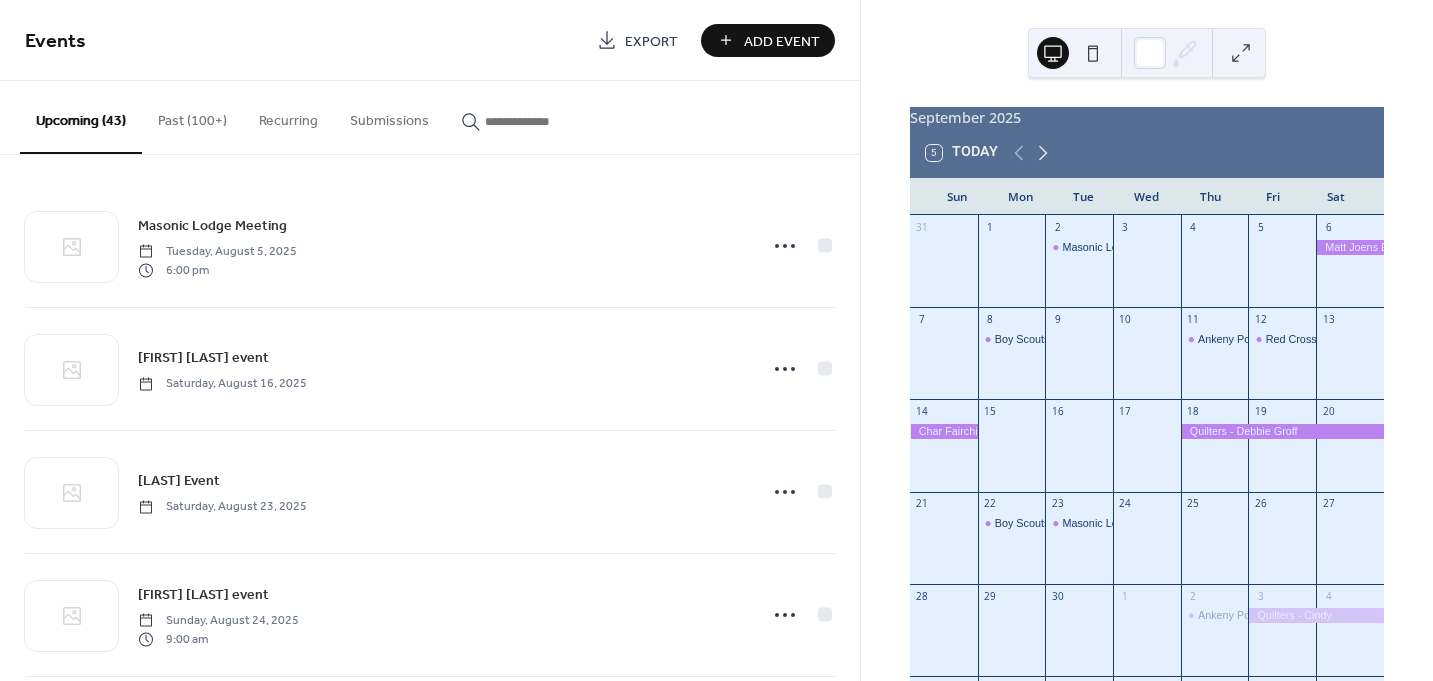 click 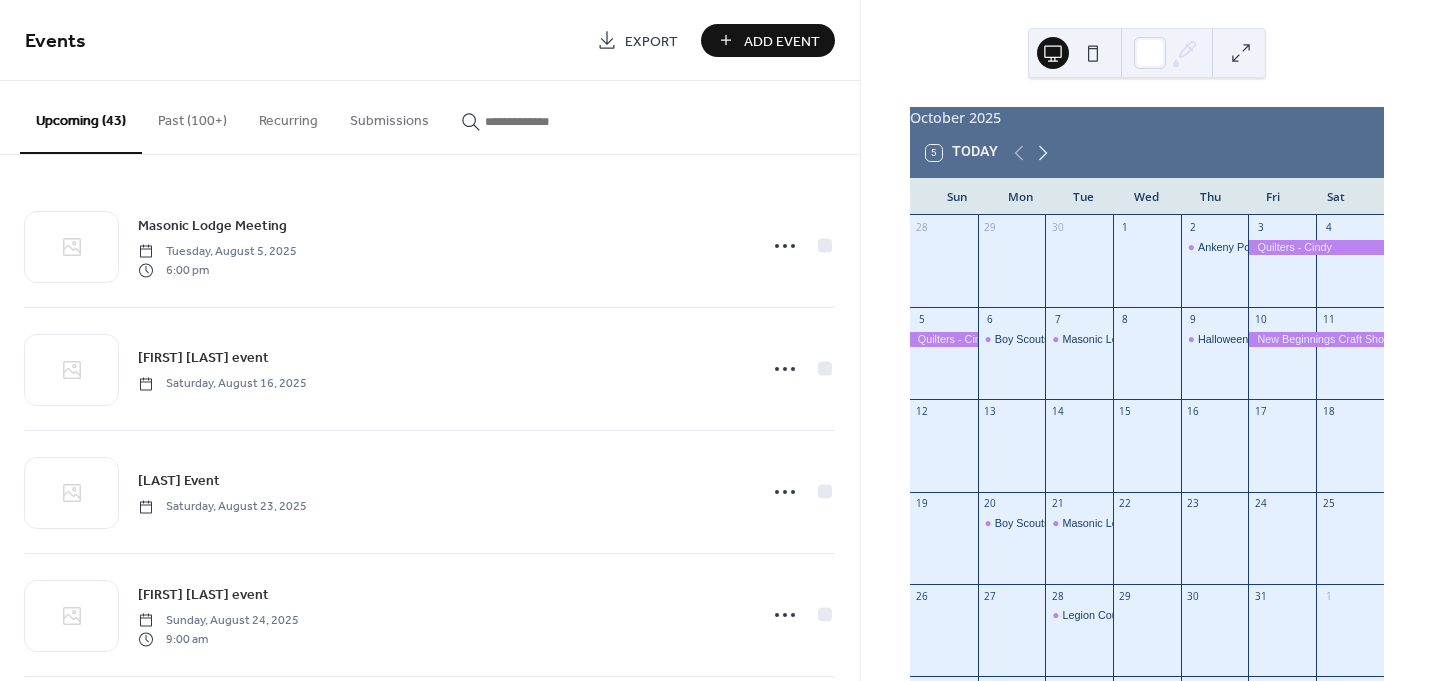 click 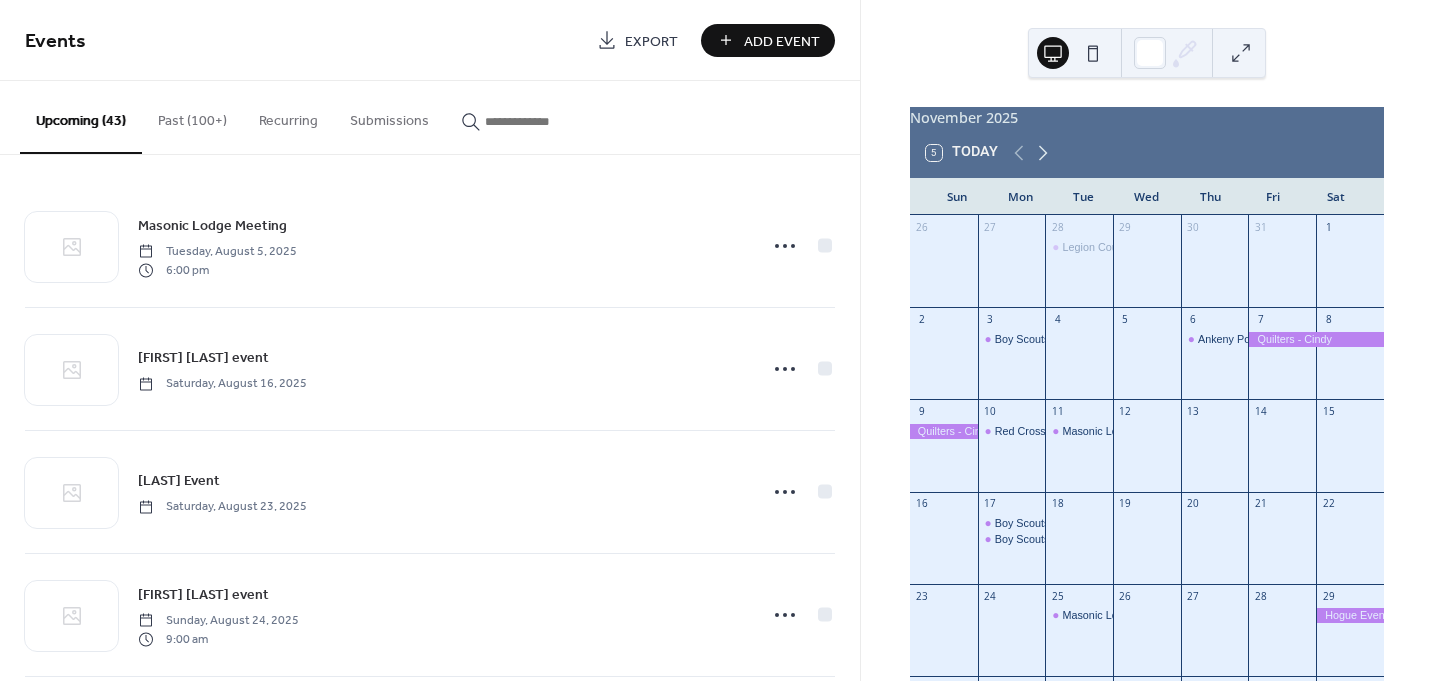 click 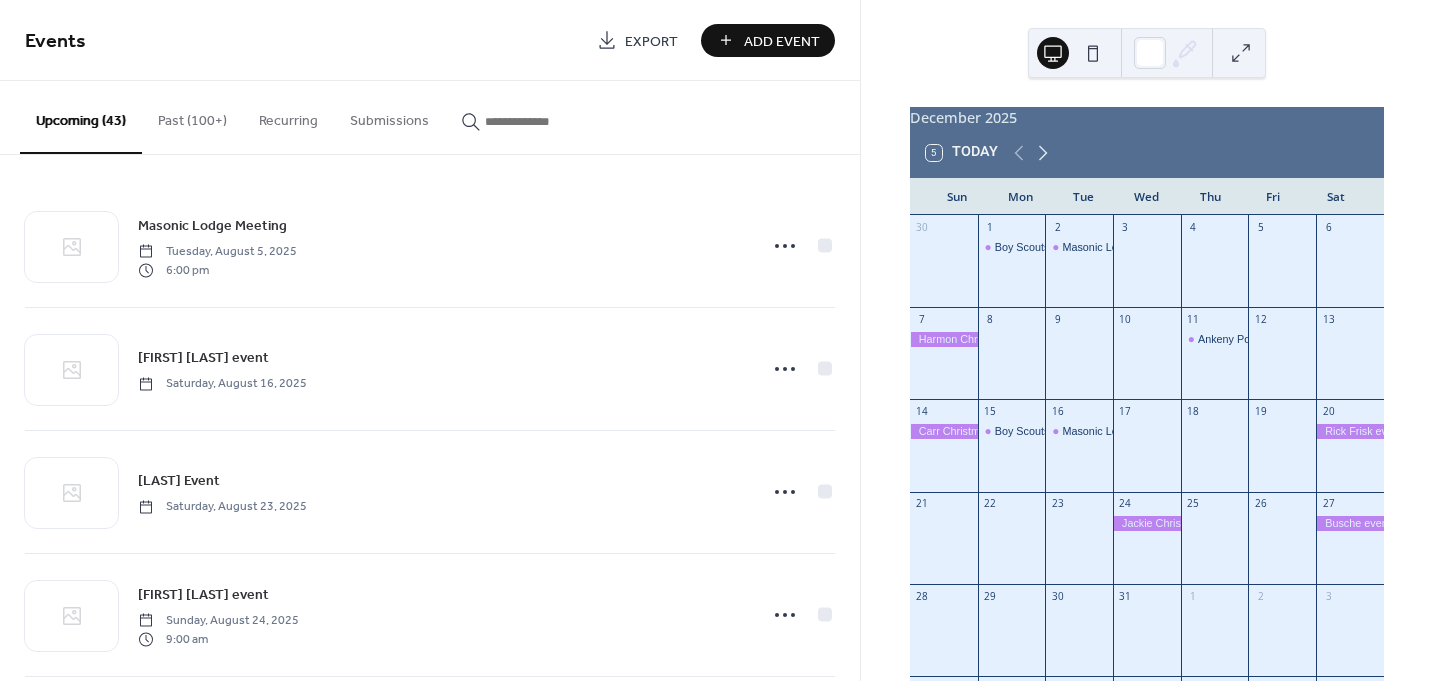 click 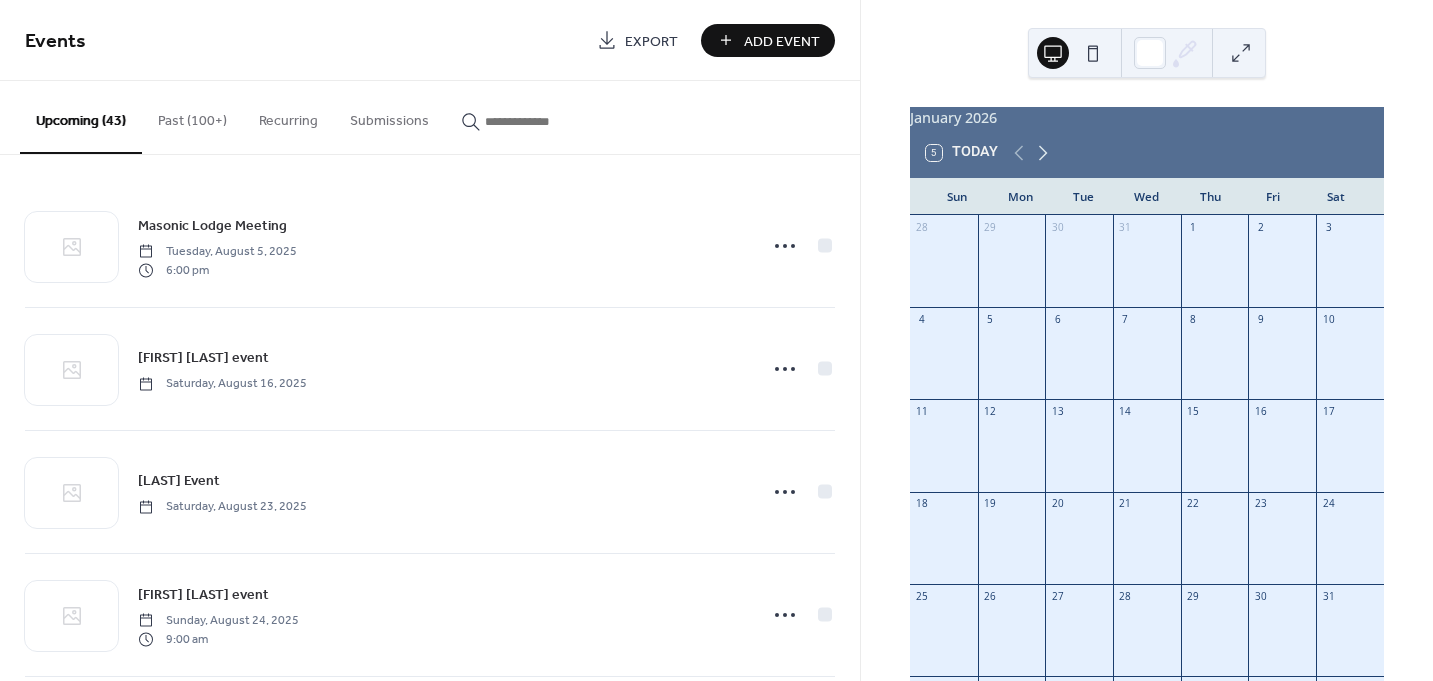 click 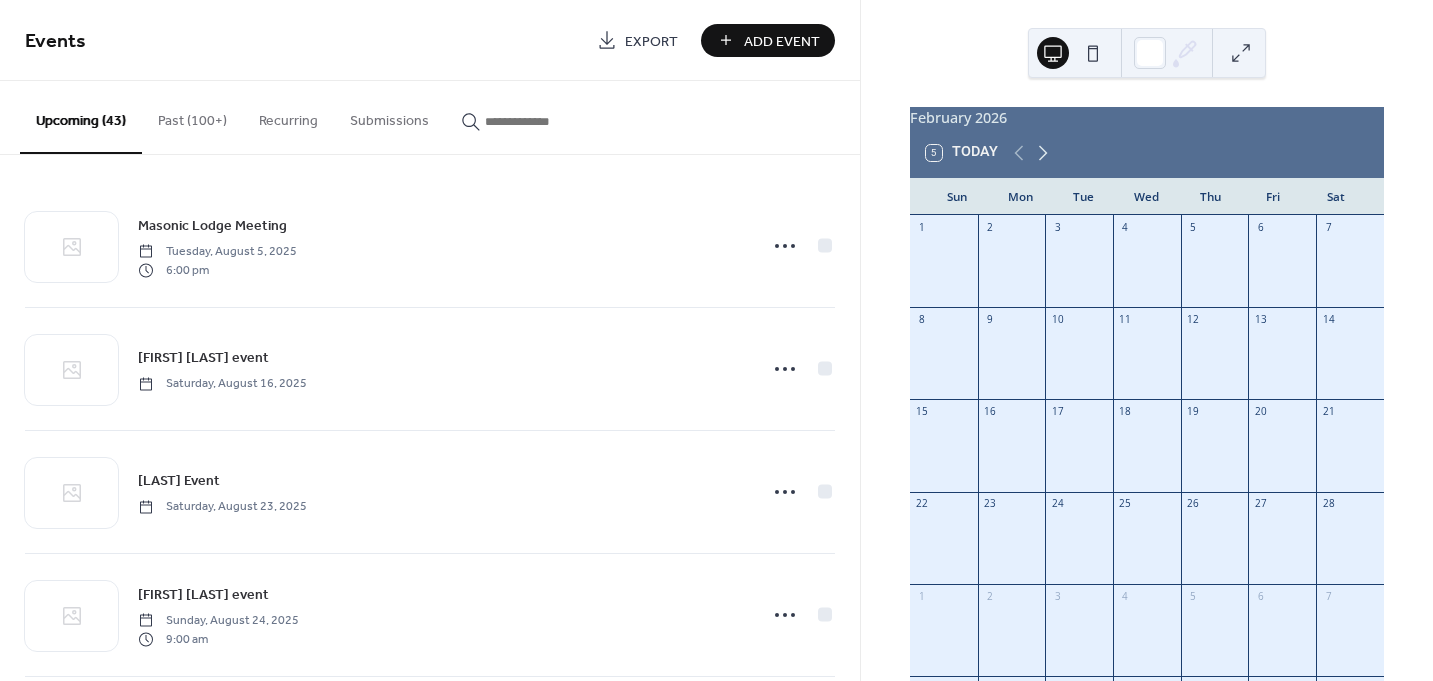 click 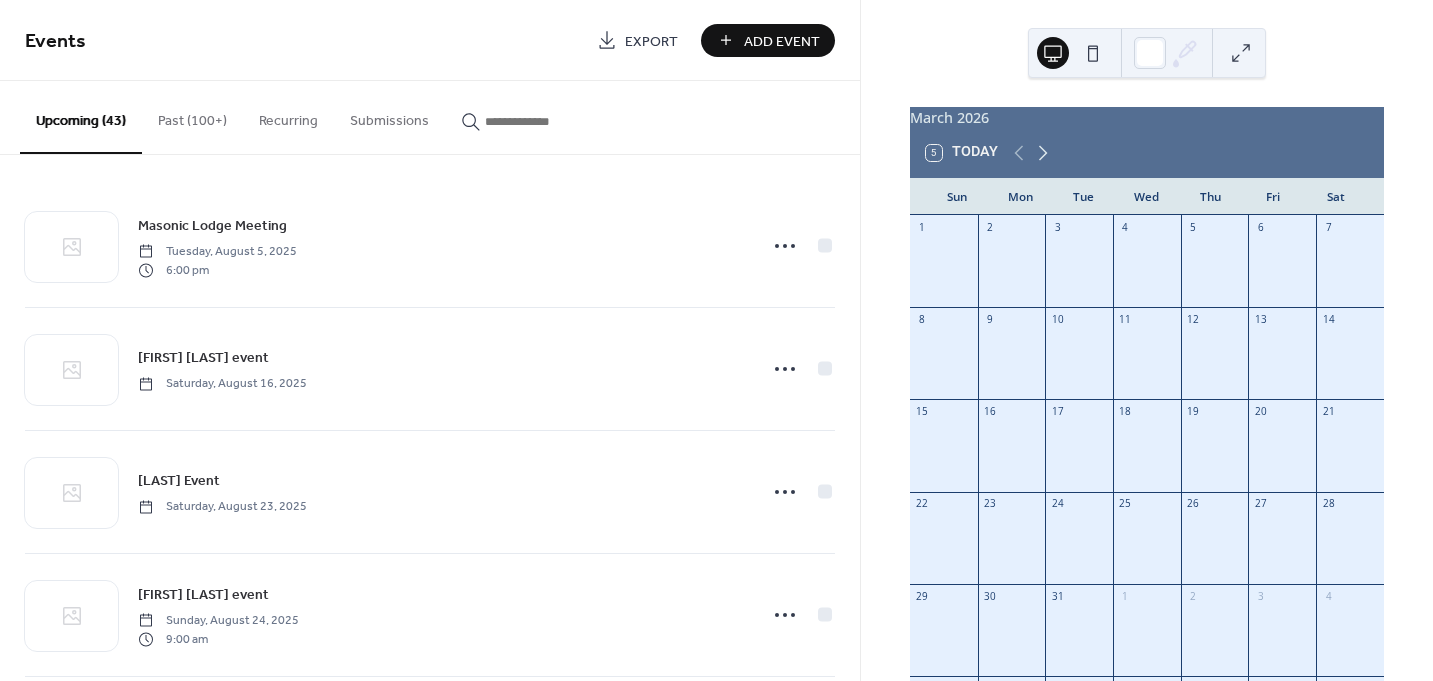 click 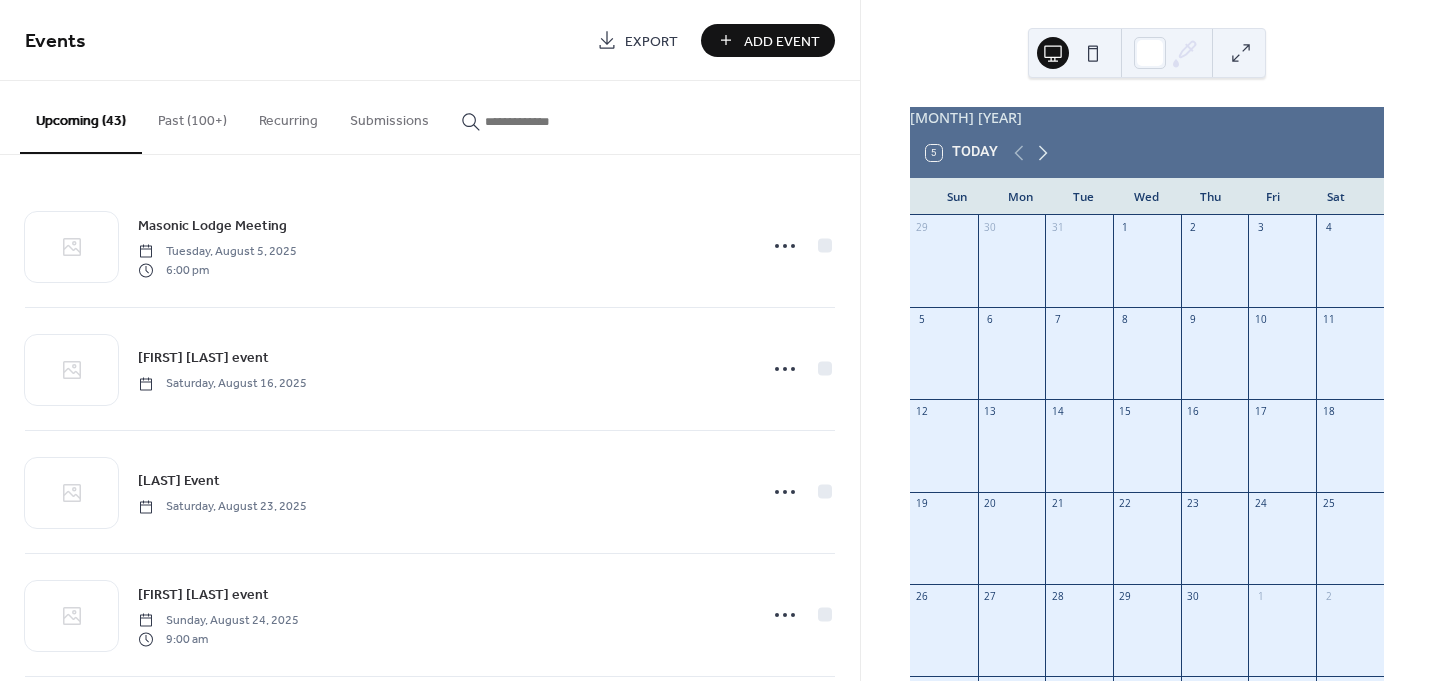 click 